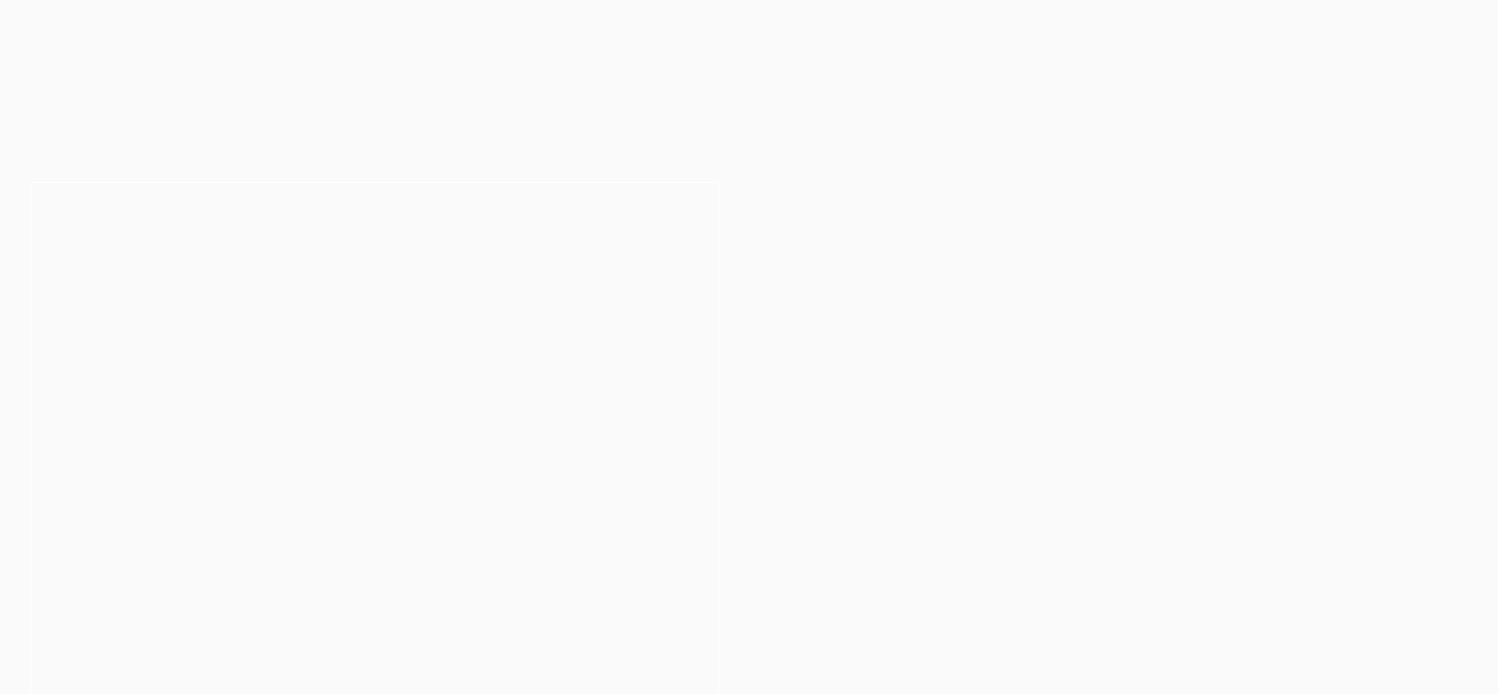 scroll, scrollTop: 0, scrollLeft: 0, axis: both 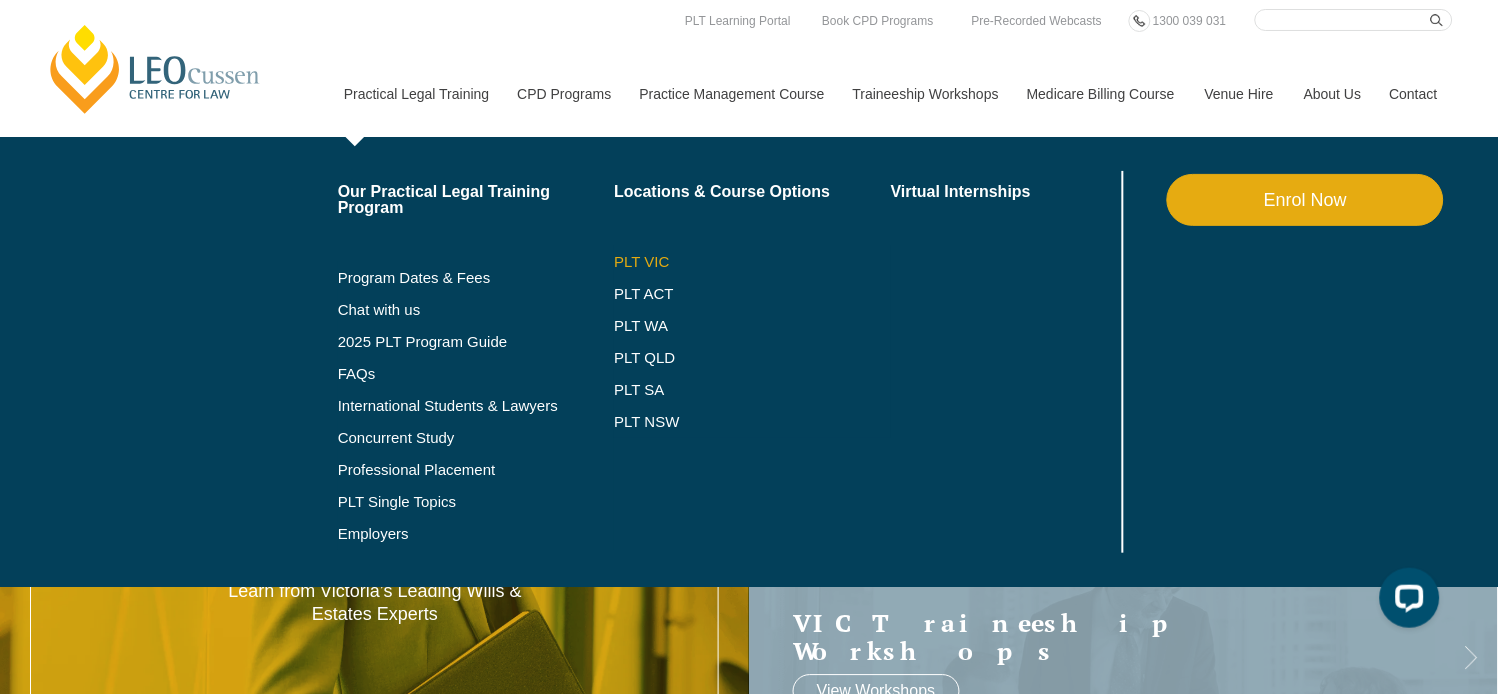click on "PLT VIC" at bounding box center [752, 262] 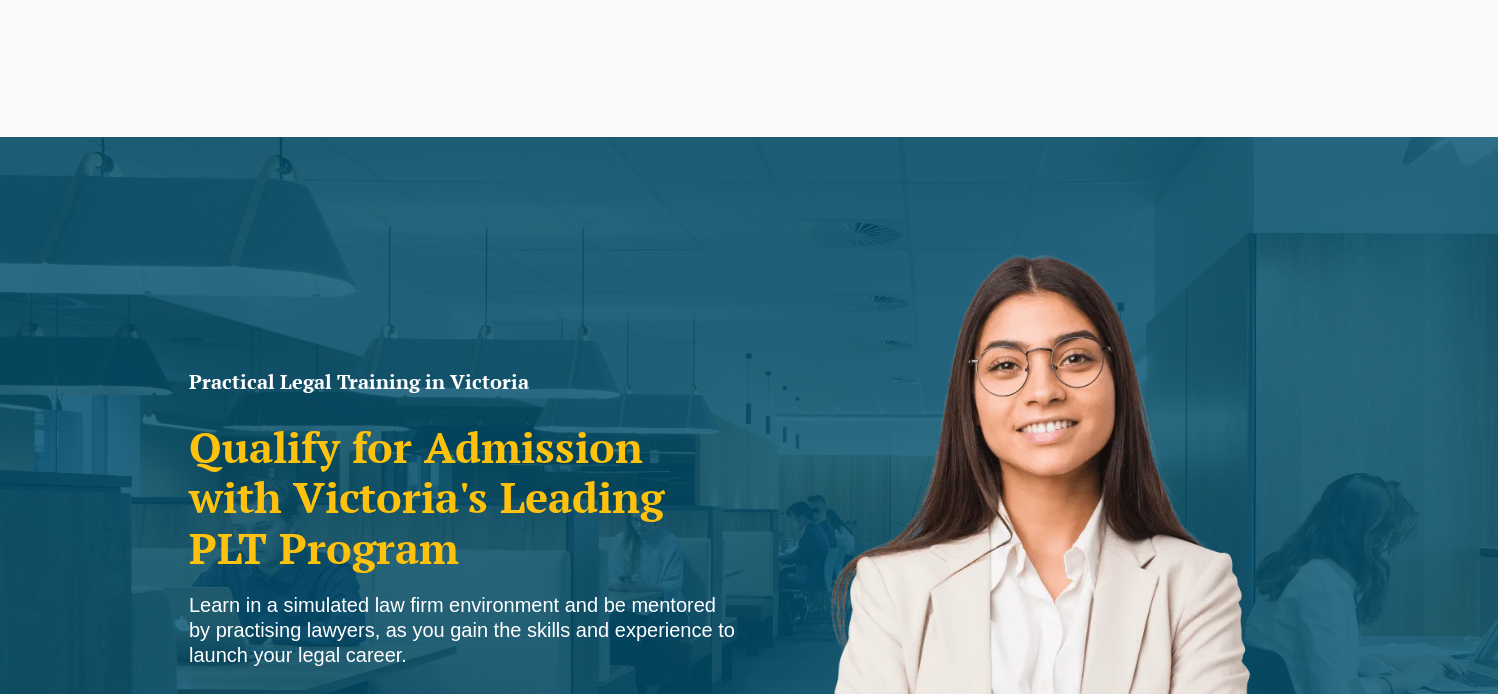 scroll, scrollTop: 888, scrollLeft: 0, axis: vertical 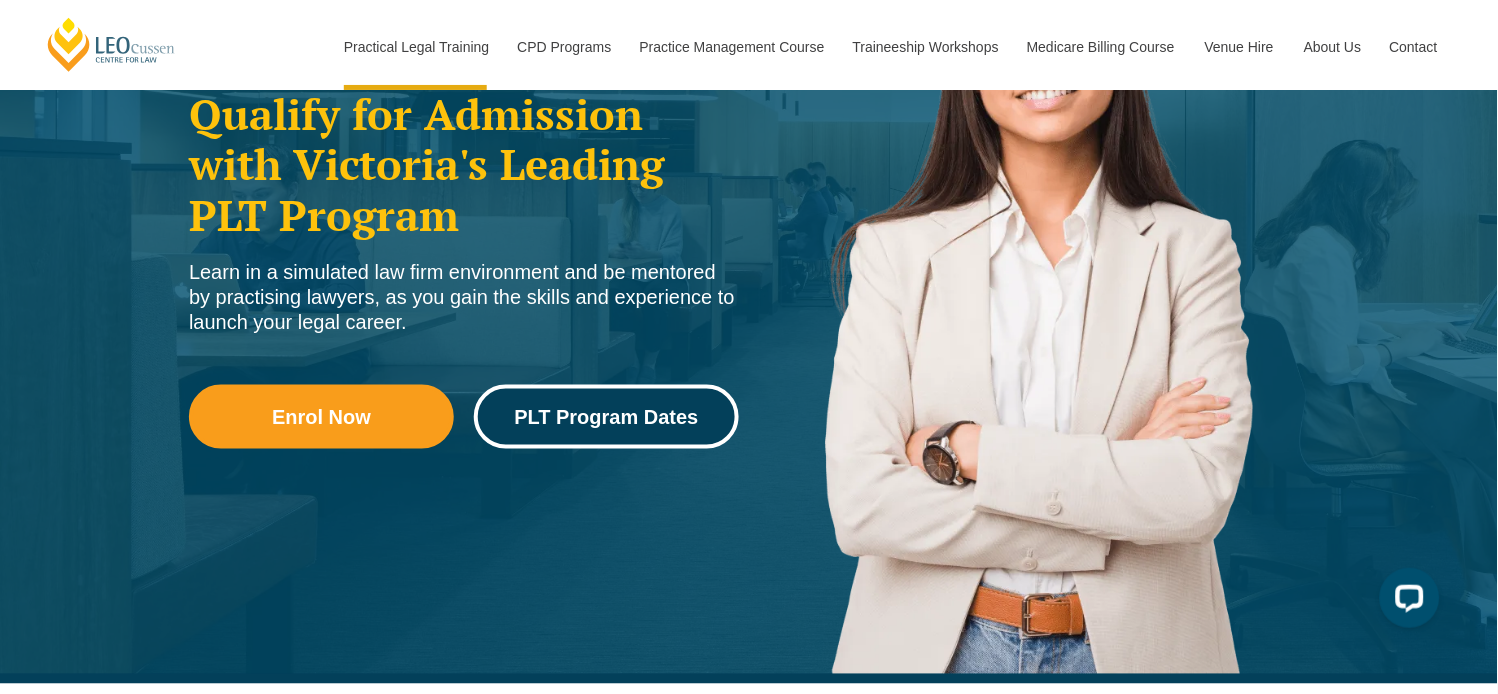 click on "PLT Program Dates" at bounding box center [606, 417] 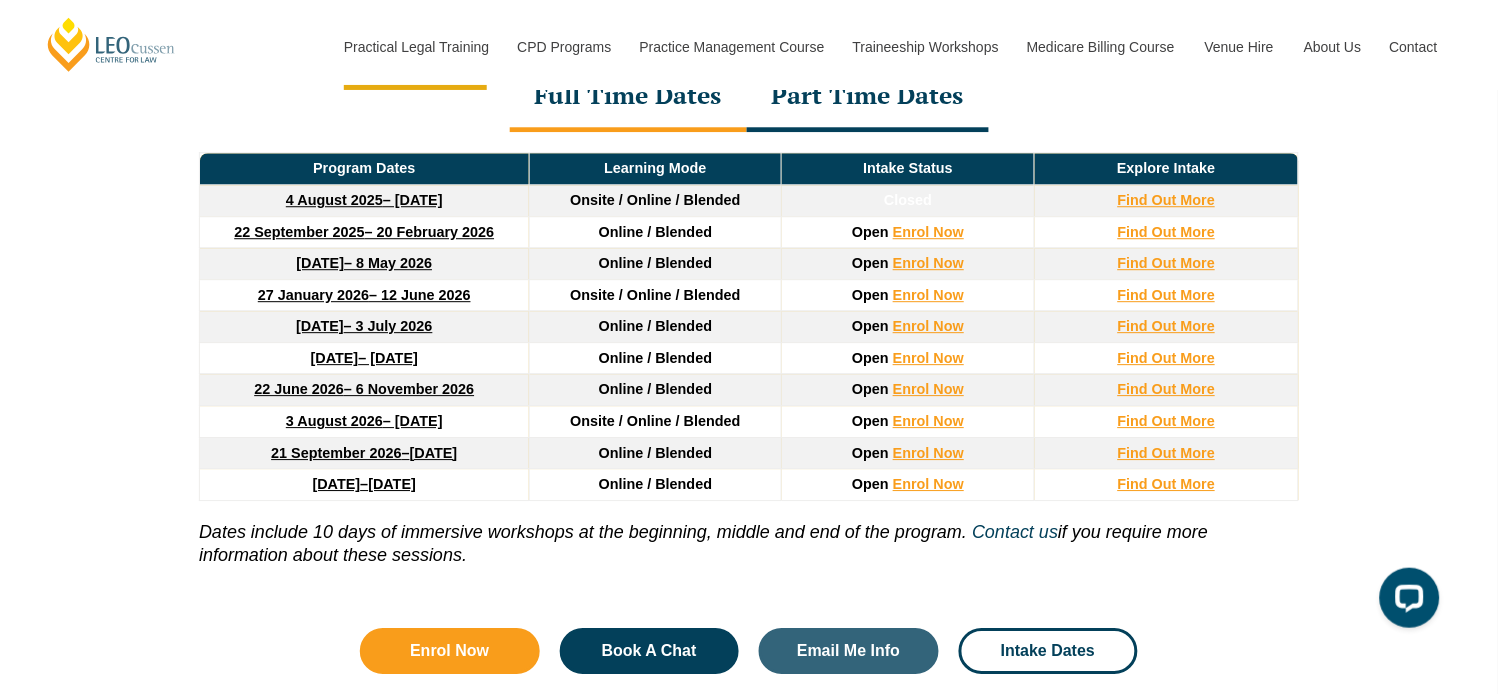 scroll, scrollTop: 2717, scrollLeft: 0, axis: vertical 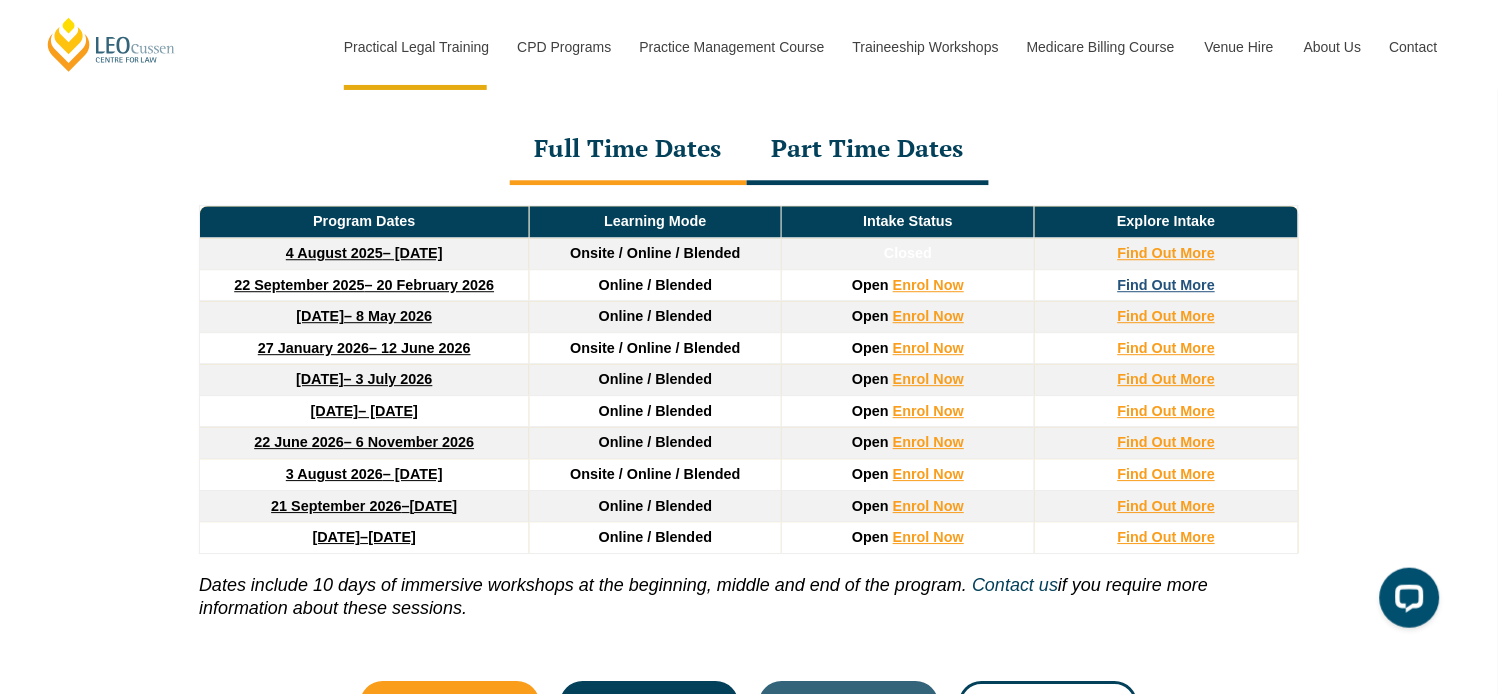 click on "Find Out More" at bounding box center (1167, 285) 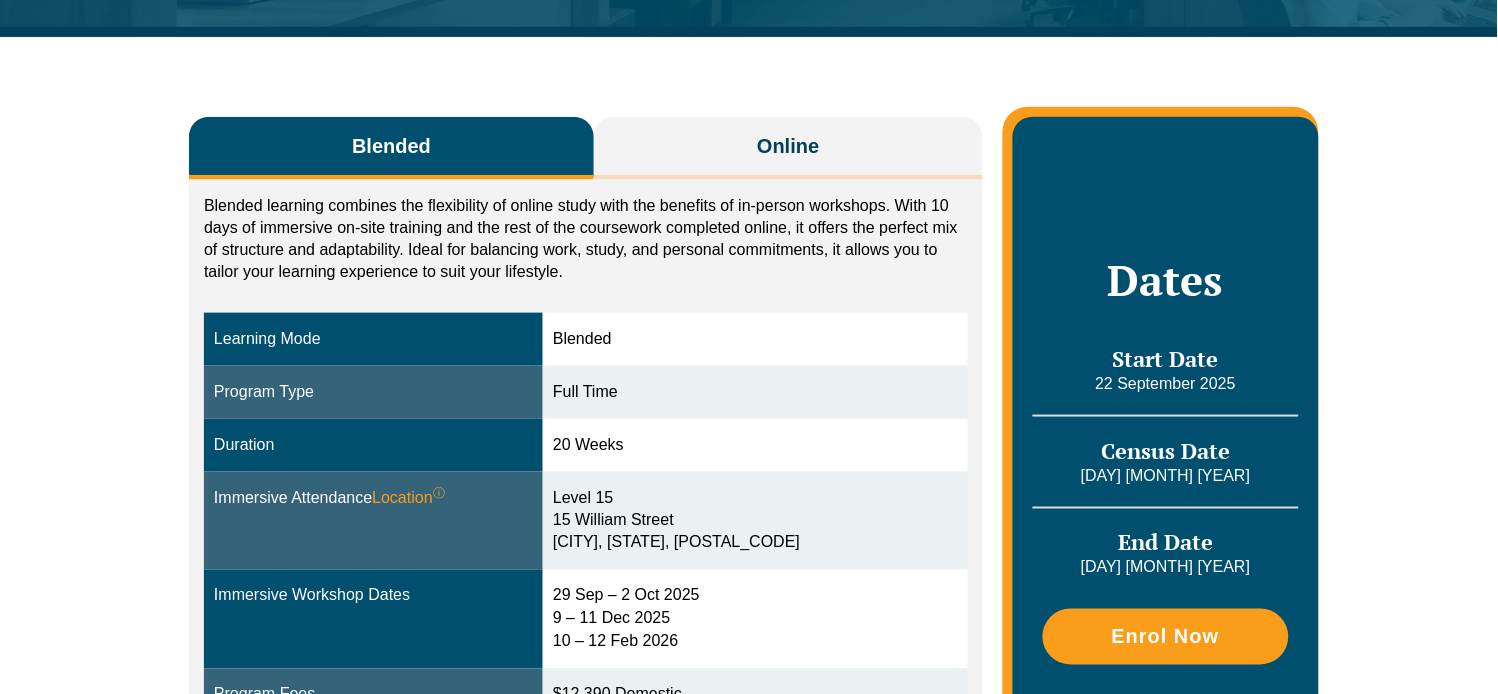 scroll, scrollTop: 333, scrollLeft: 0, axis: vertical 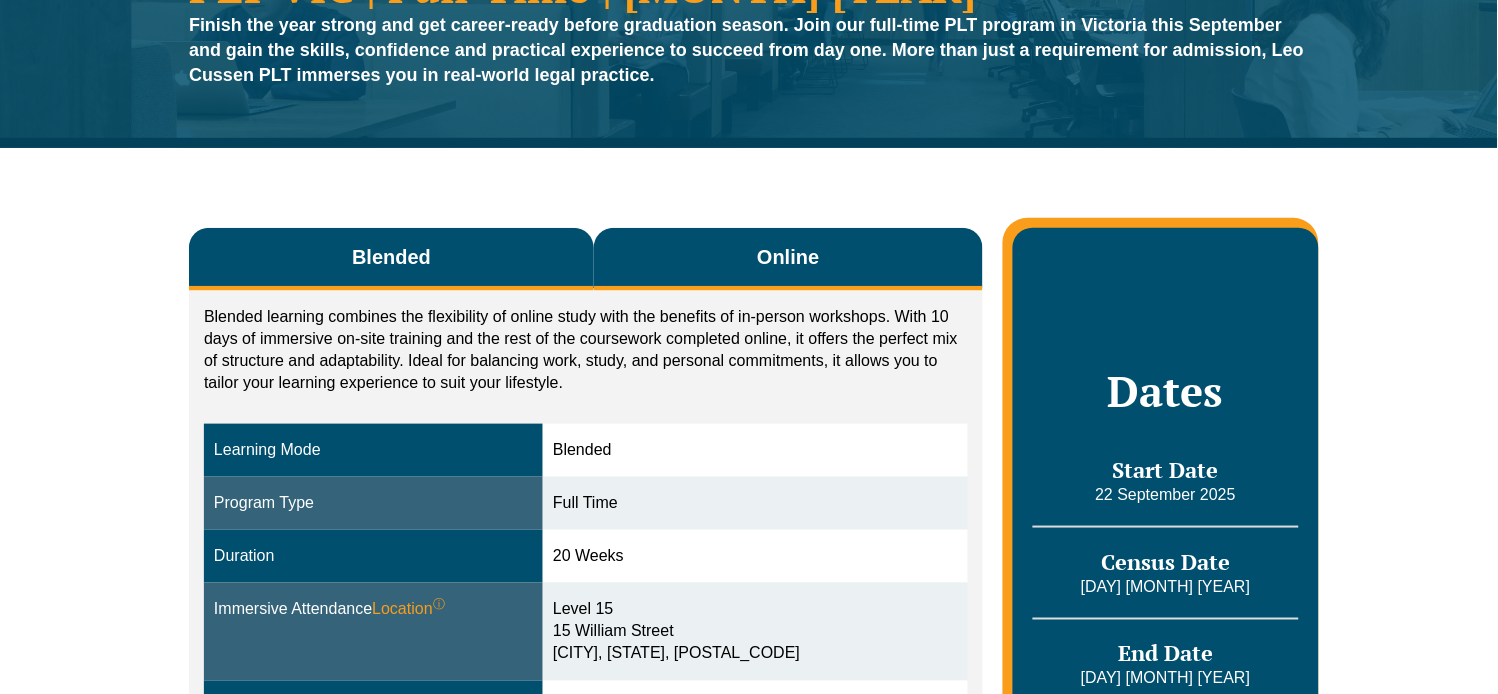 click on "Online" at bounding box center (788, 259) 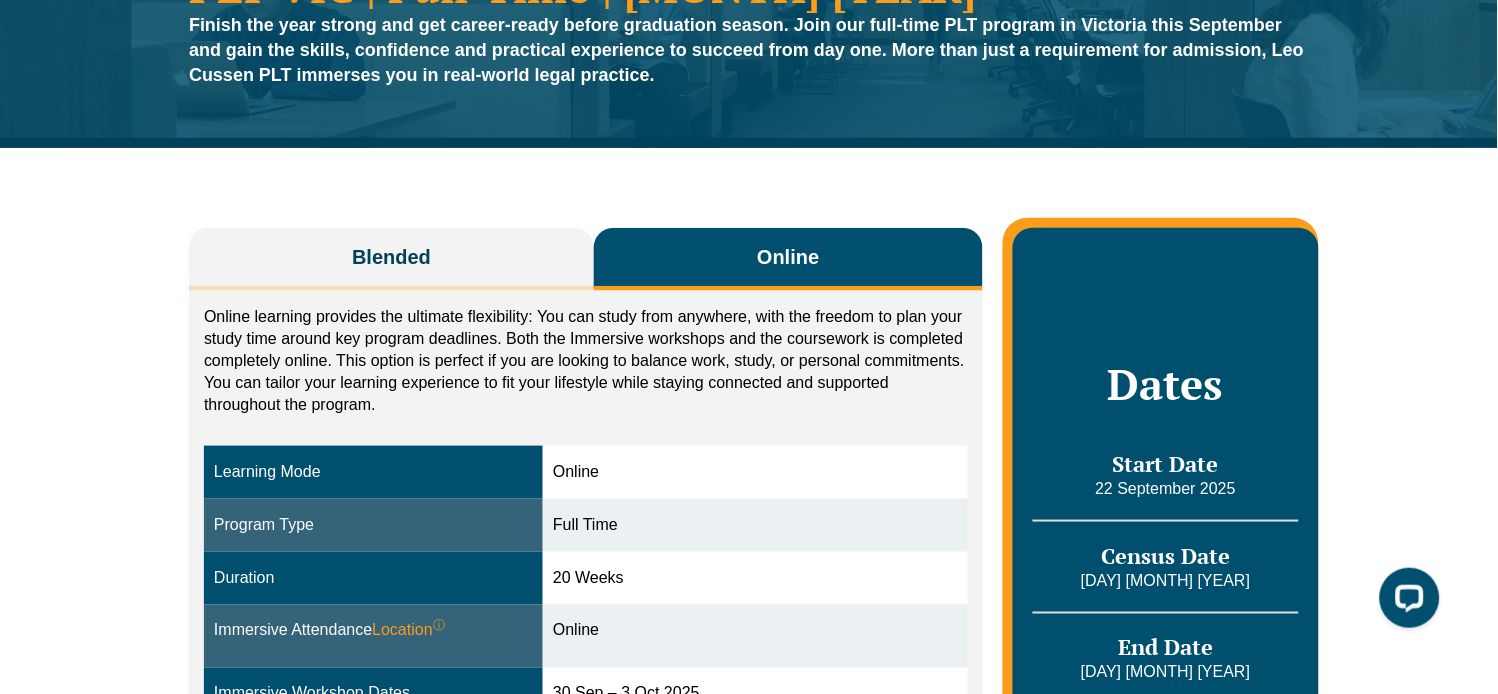 scroll, scrollTop: 0, scrollLeft: 0, axis: both 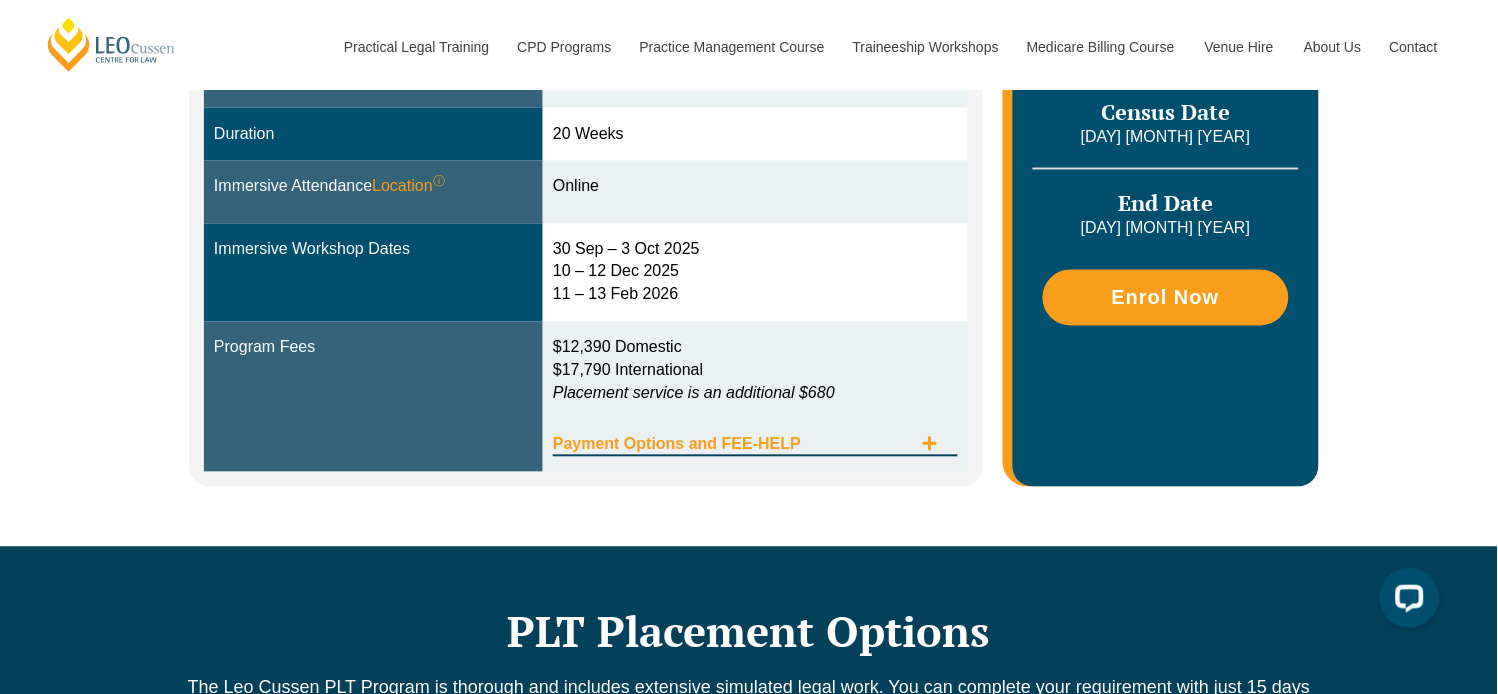 click at bounding box center [930, 445] 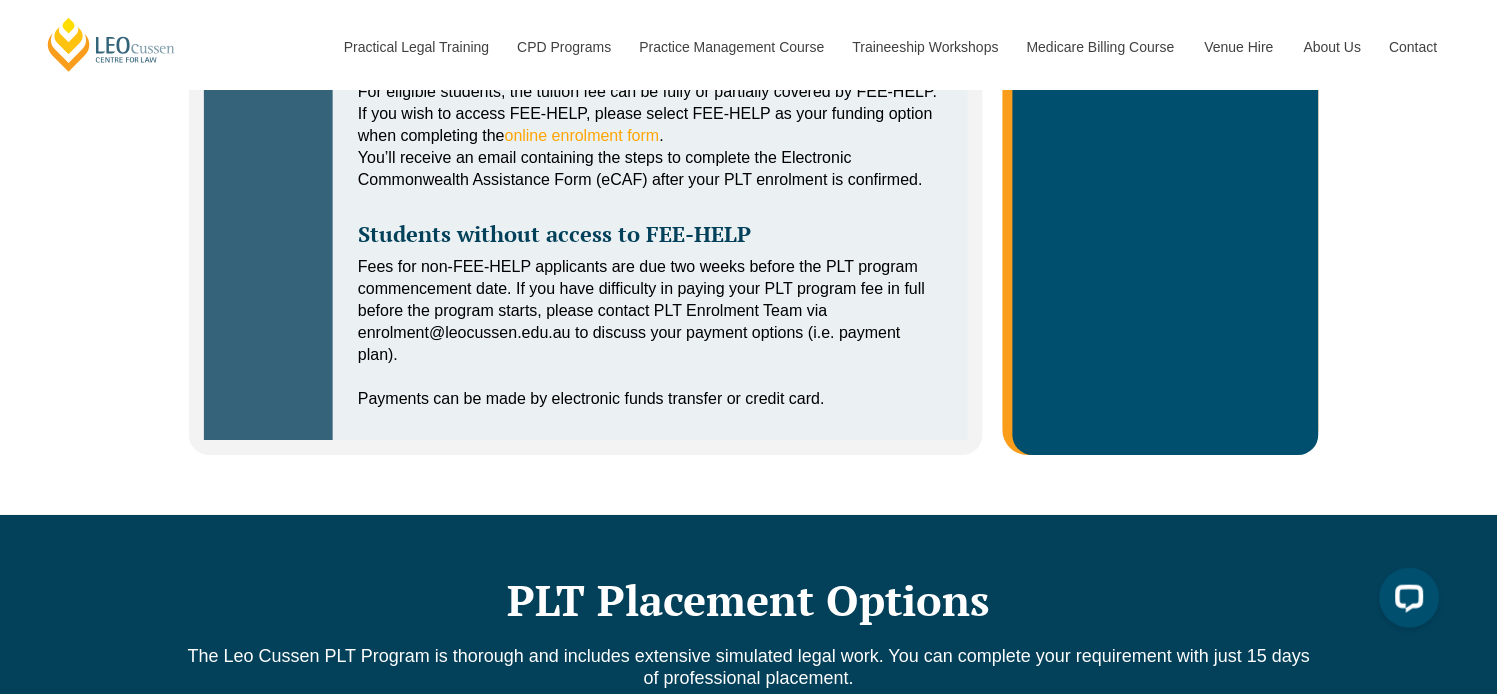 scroll, scrollTop: 1222, scrollLeft: 0, axis: vertical 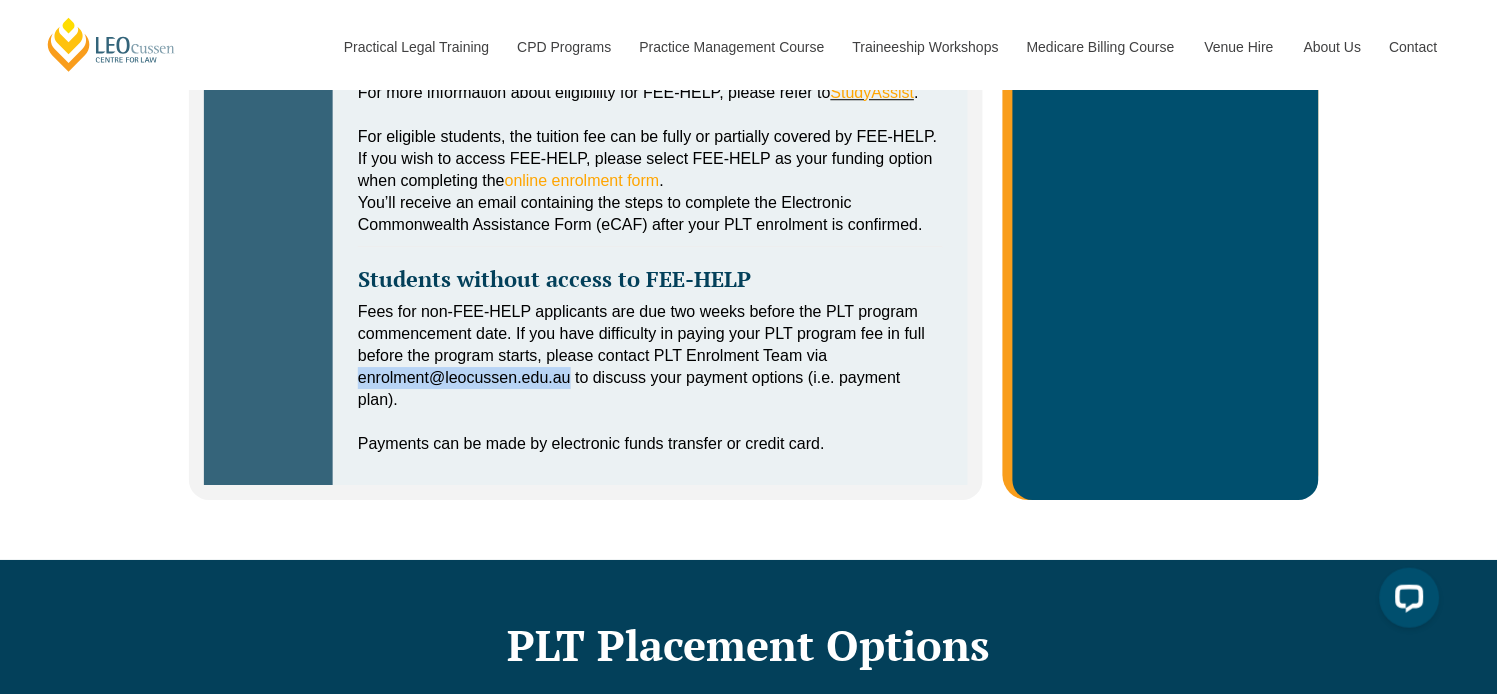 drag, startPoint x: 361, startPoint y: 374, endPoint x: 571, endPoint y: 383, distance: 210.19276 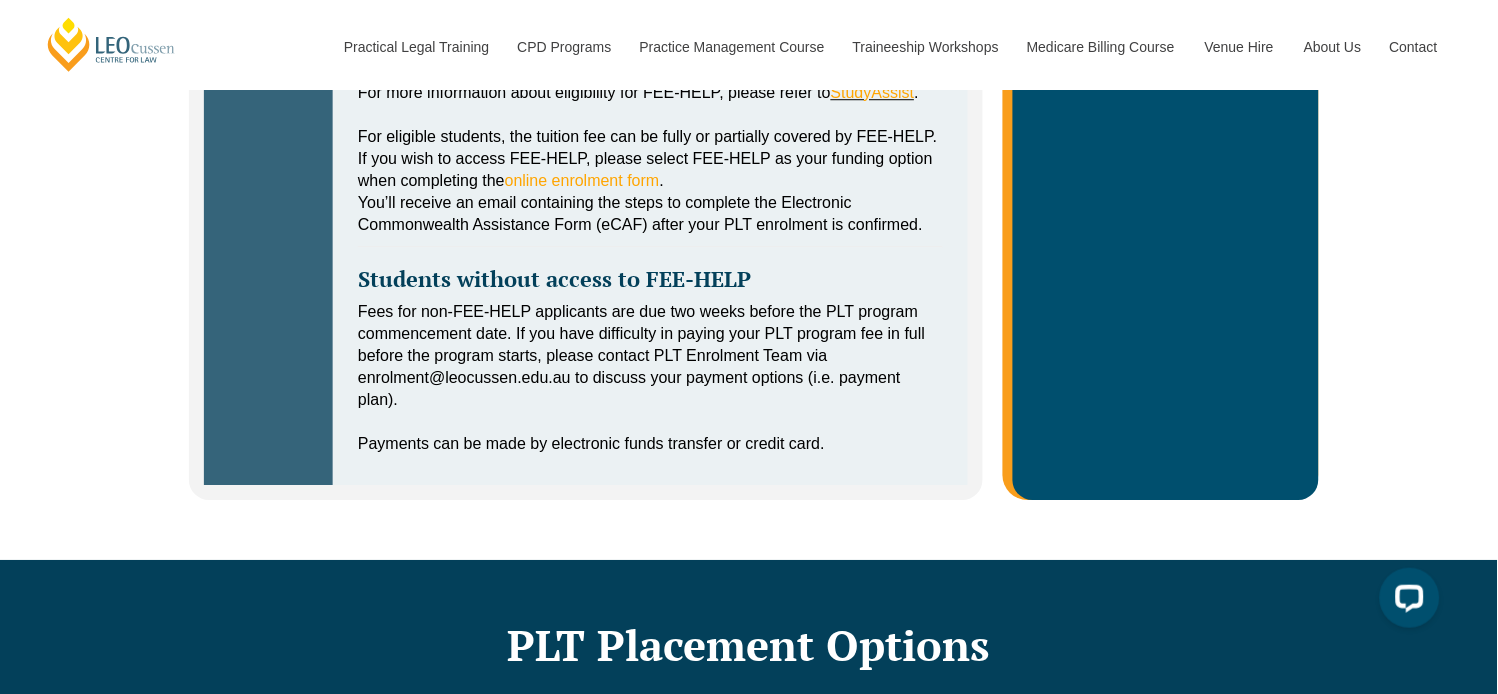 drag, startPoint x: 980, startPoint y: 407, endPoint x: 1017, endPoint y: 395, distance: 38.8973 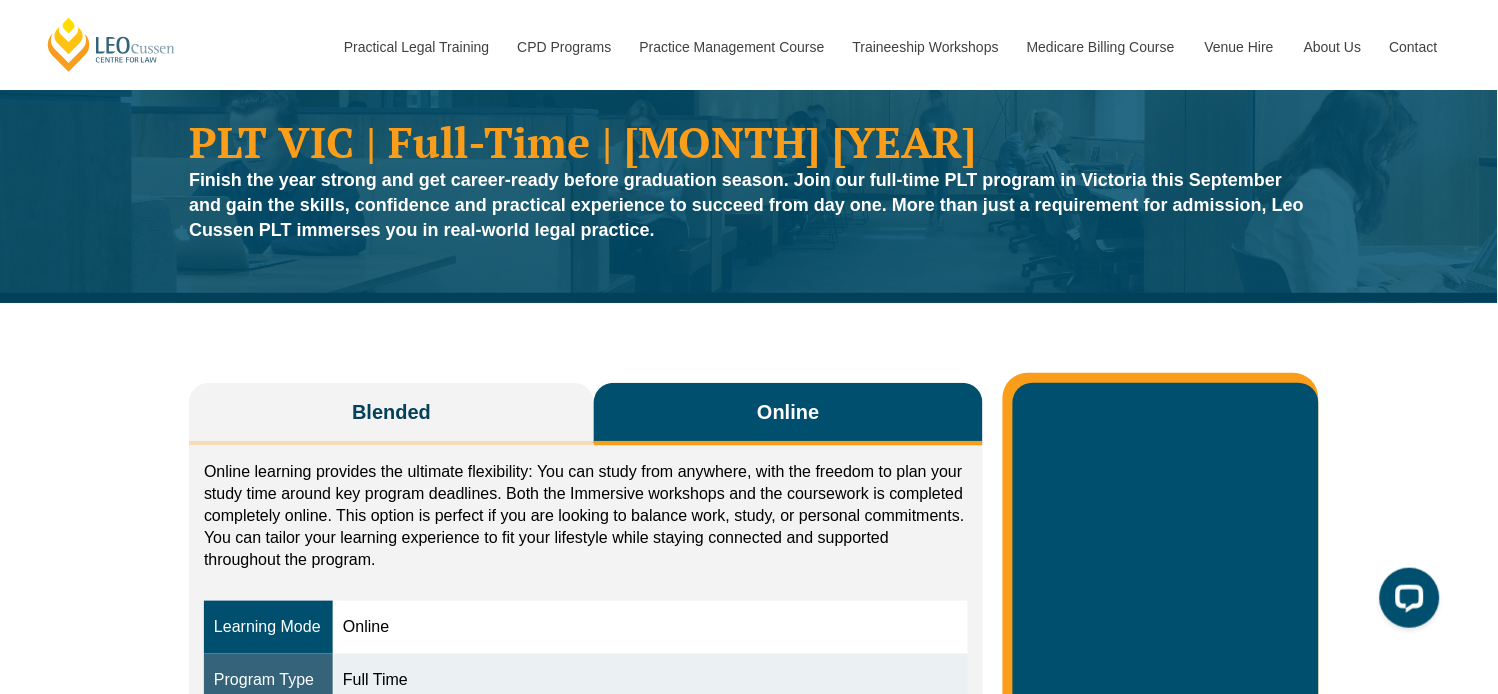 scroll, scrollTop: 0, scrollLeft: 0, axis: both 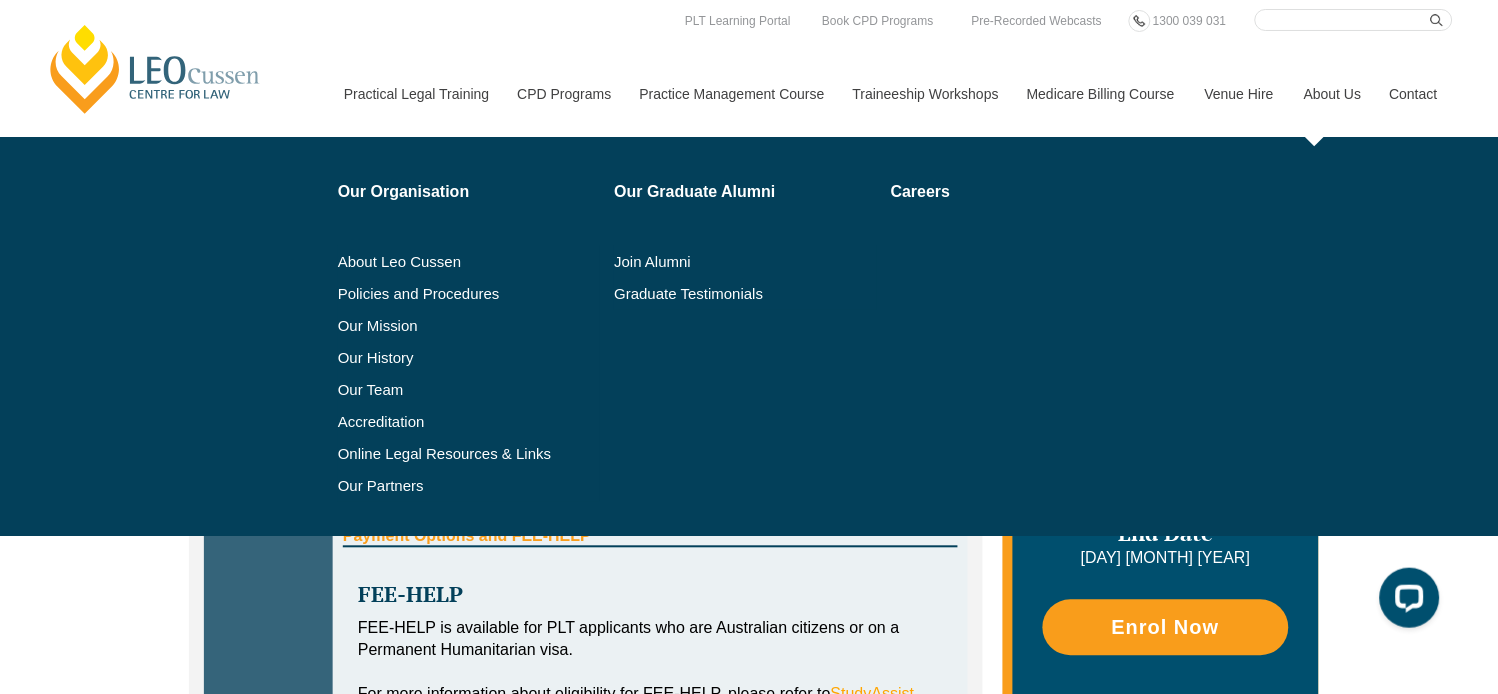 drag, startPoint x: 1144, startPoint y: 340, endPoint x: 1301, endPoint y: 66, distance: 315.79266 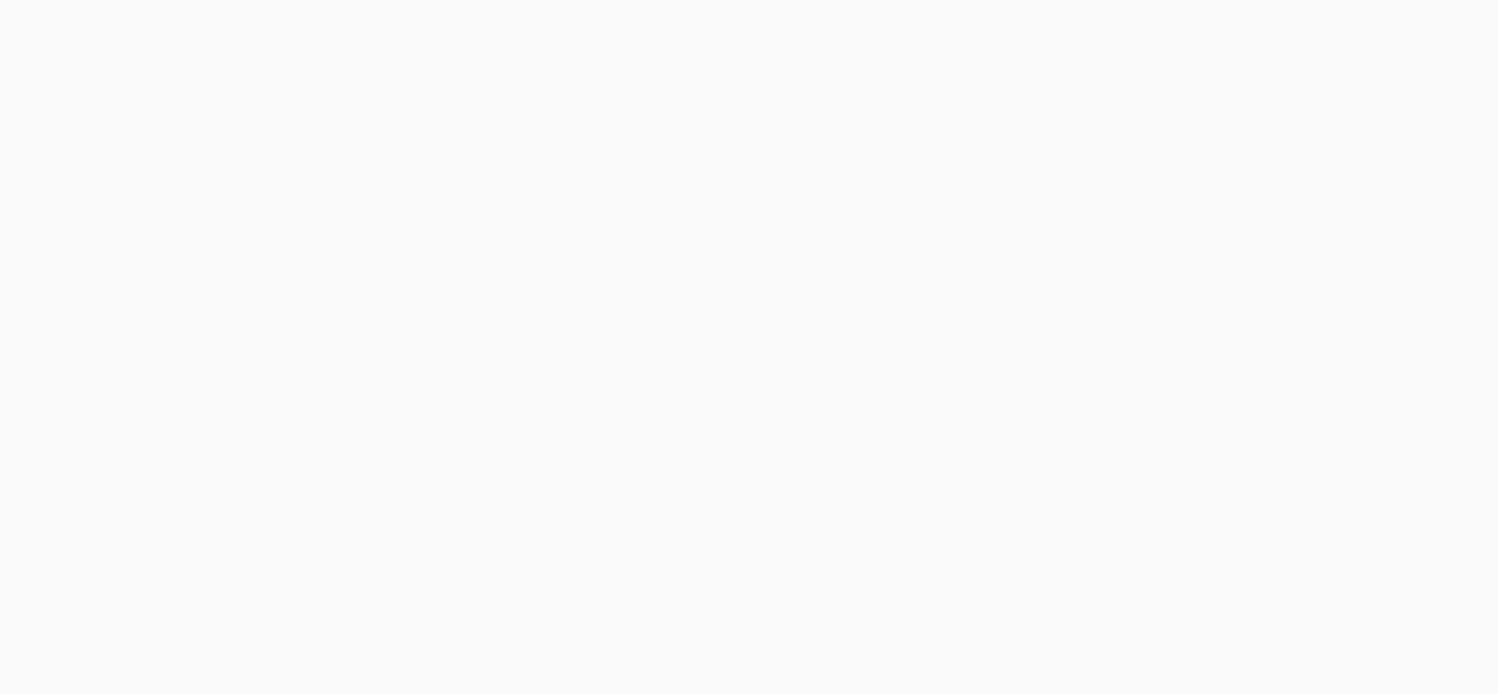 scroll, scrollTop: 0, scrollLeft: 0, axis: both 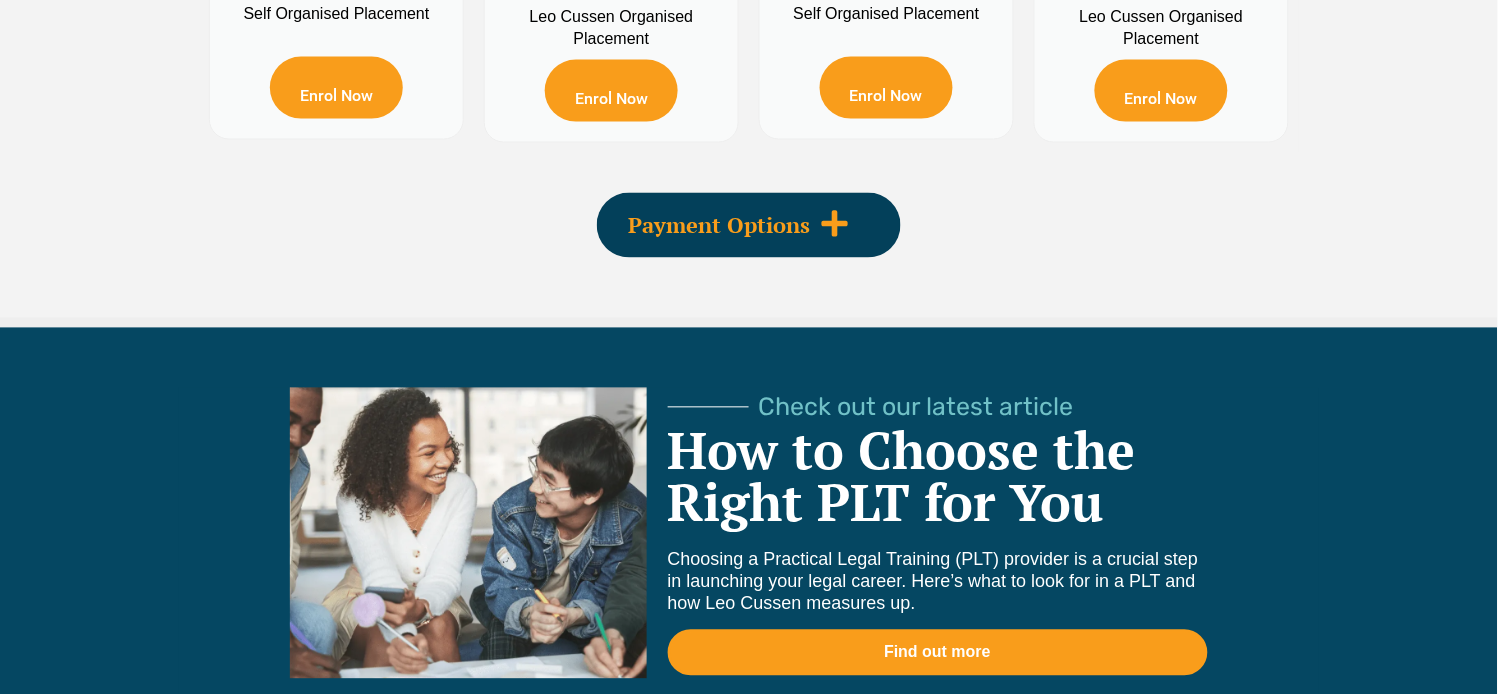 click on "Payment Options" at bounding box center (749, 225) 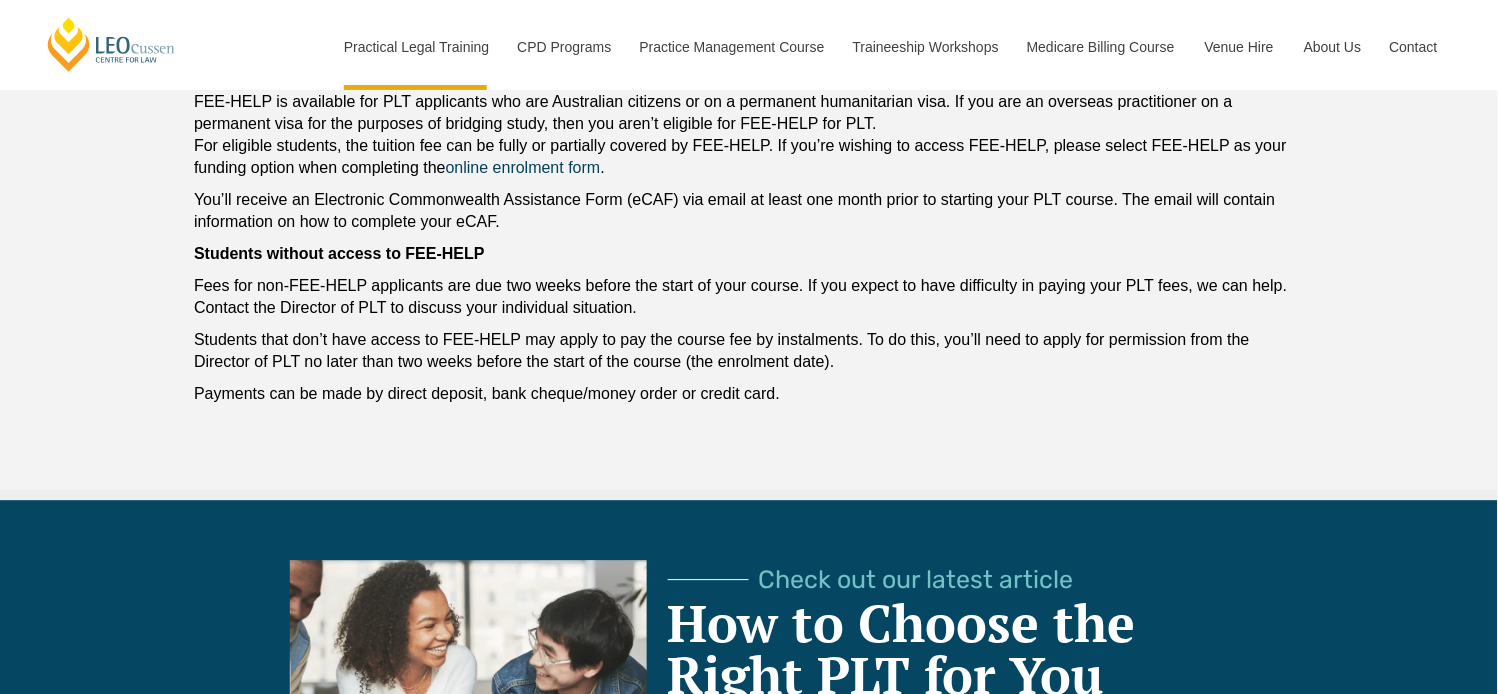 scroll, scrollTop: 4181, scrollLeft: 0, axis: vertical 